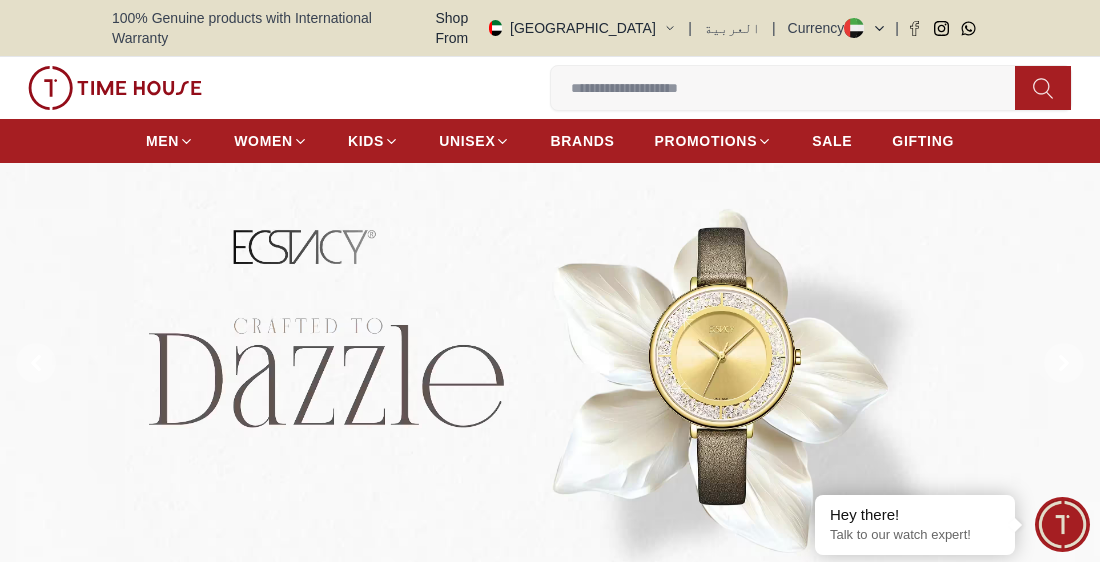 scroll, scrollTop: 0, scrollLeft: 0, axis: both 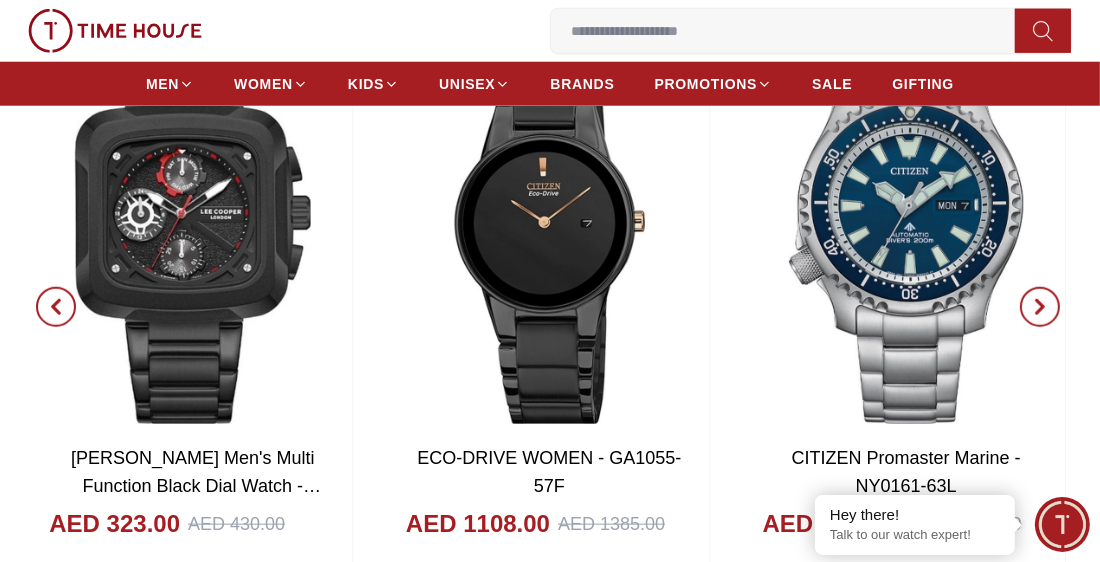 click at bounding box center (791, 31) 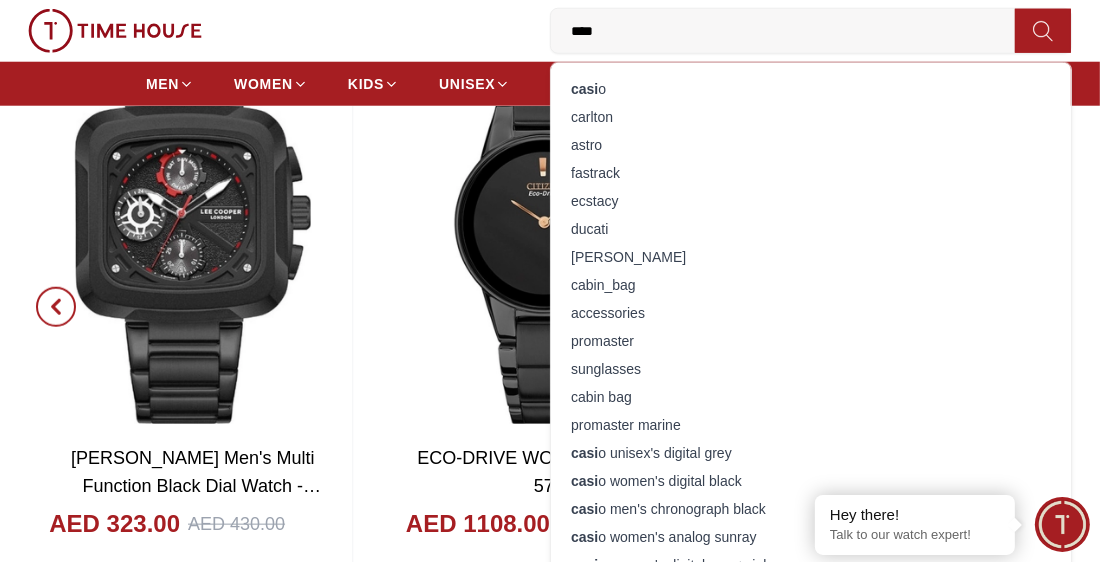 type on "*****" 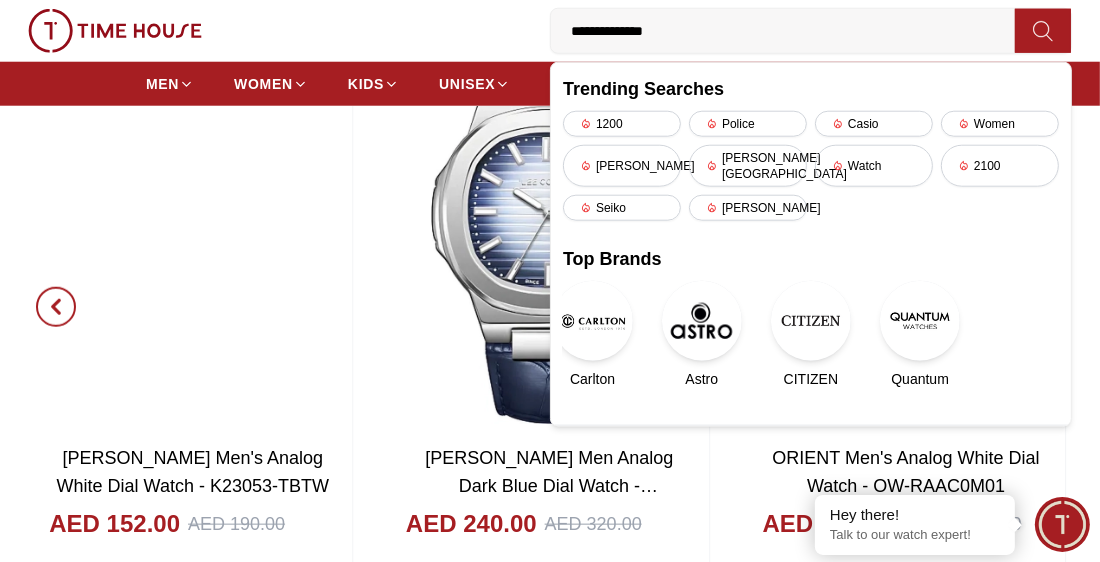 type on "**********" 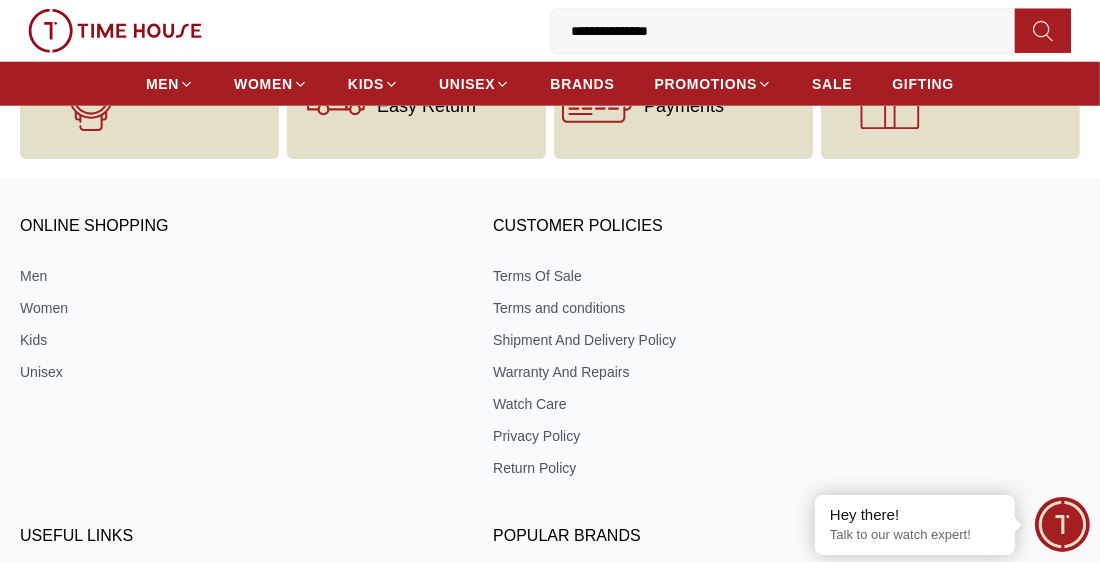 scroll, scrollTop: 0, scrollLeft: 0, axis: both 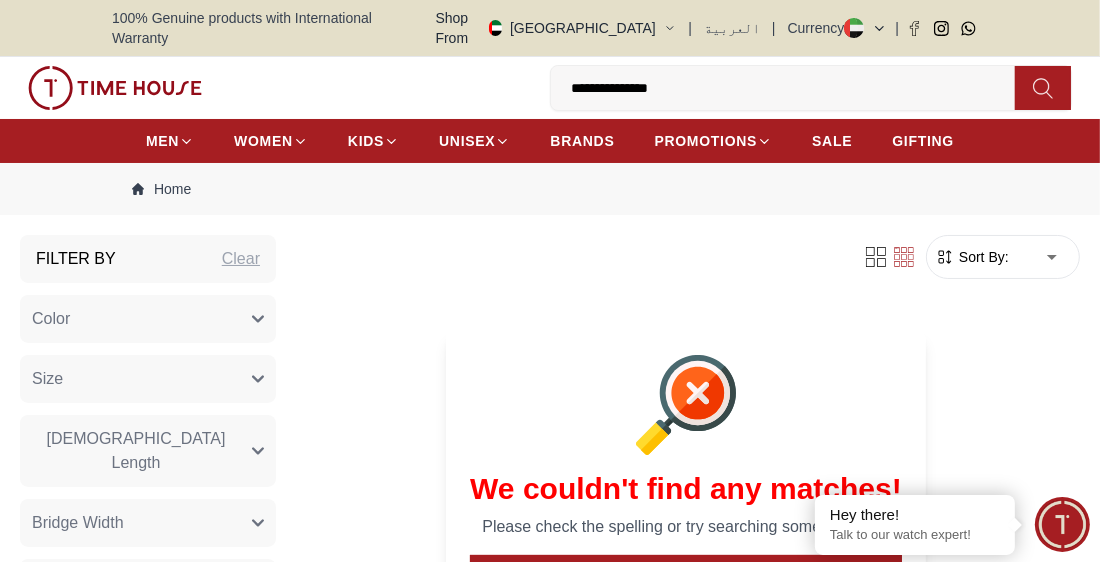 click on "**********" at bounding box center (791, 88) 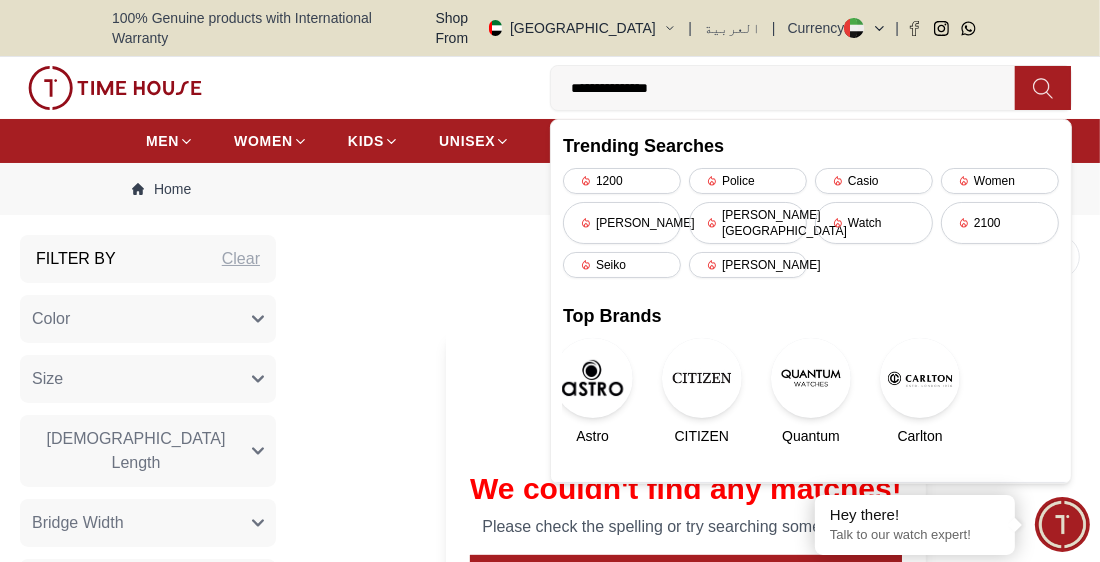 type on "**********" 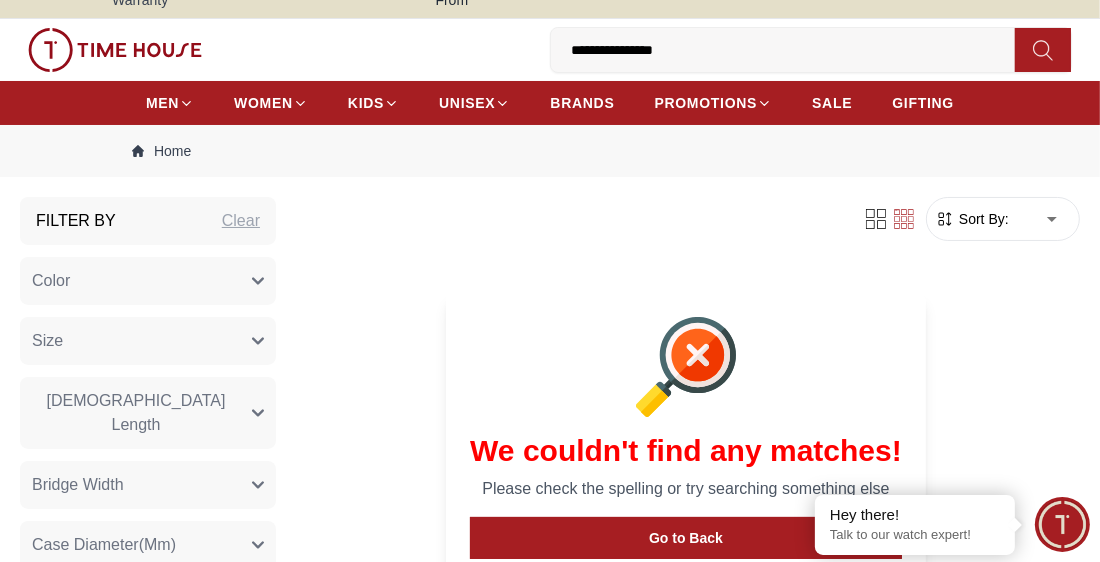 scroll, scrollTop: 39, scrollLeft: 0, axis: vertical 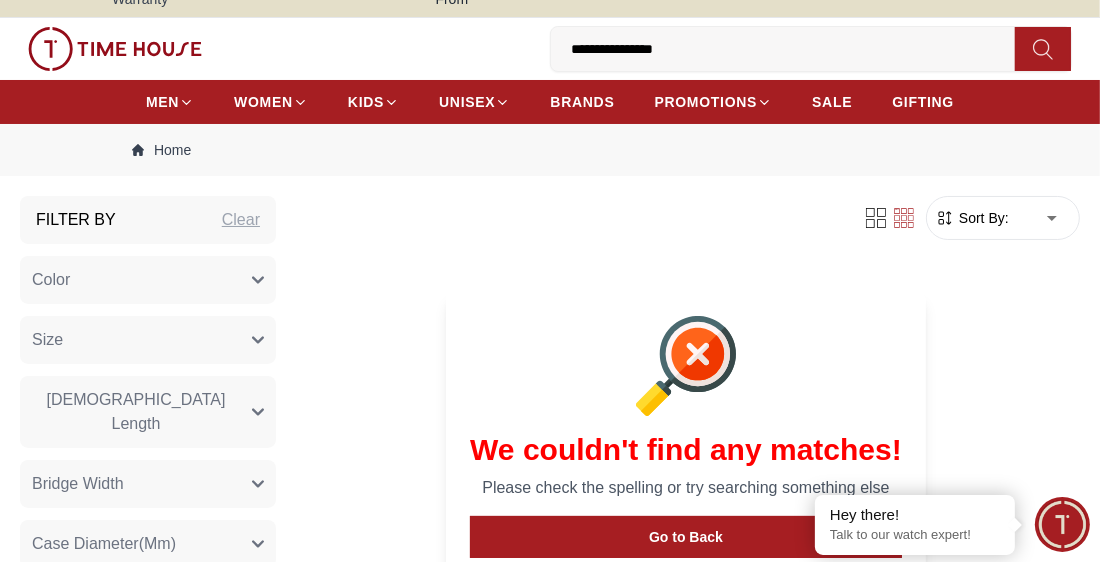 click on "**********" at bounding box center (791, 49) 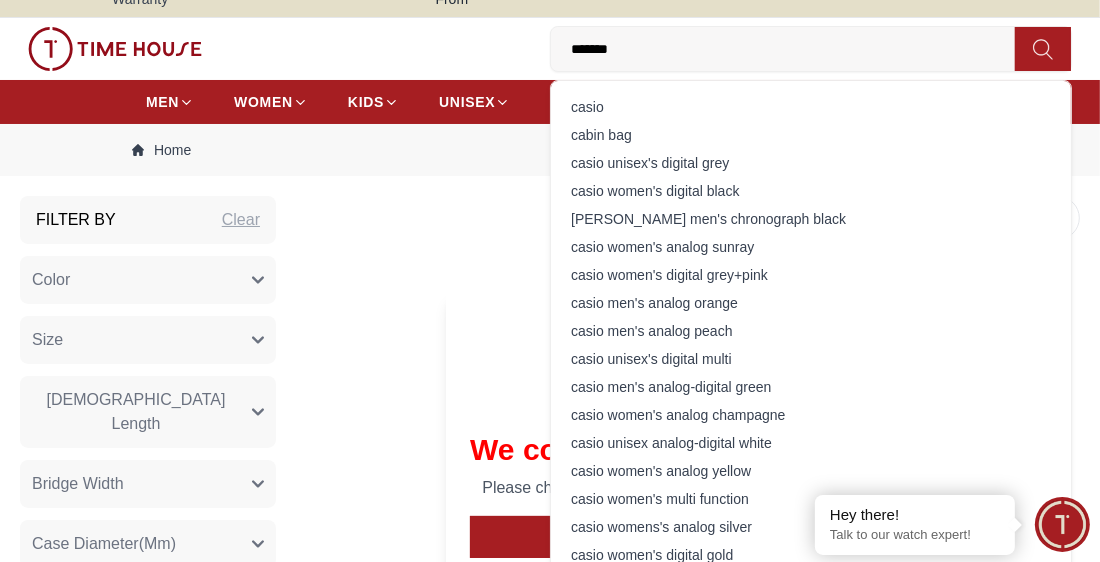 type on "*****" 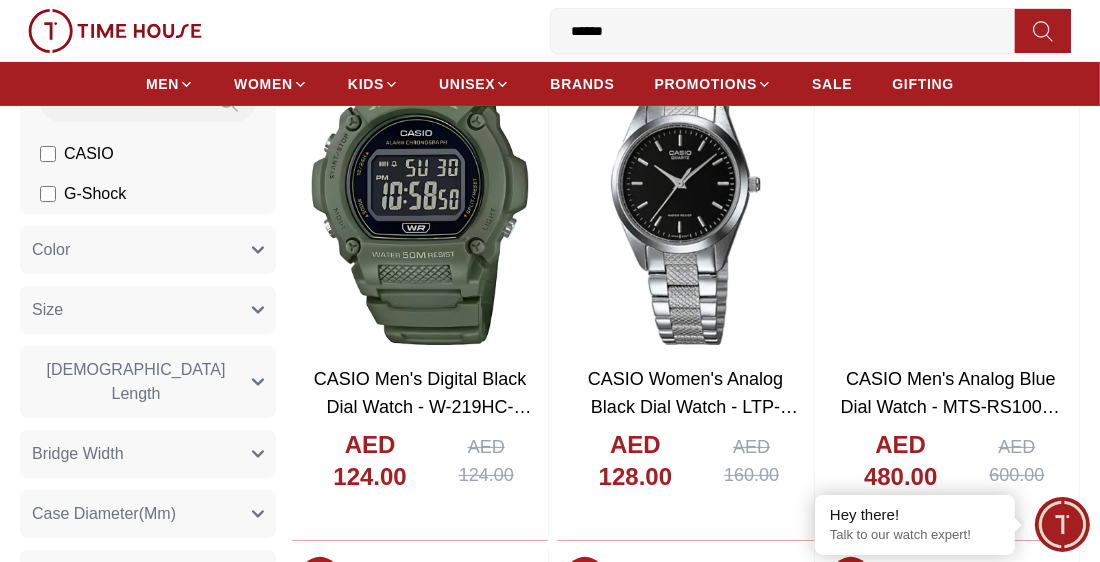 scroll, scrollTop: 239, scrollLeft: 0, axis: vertical 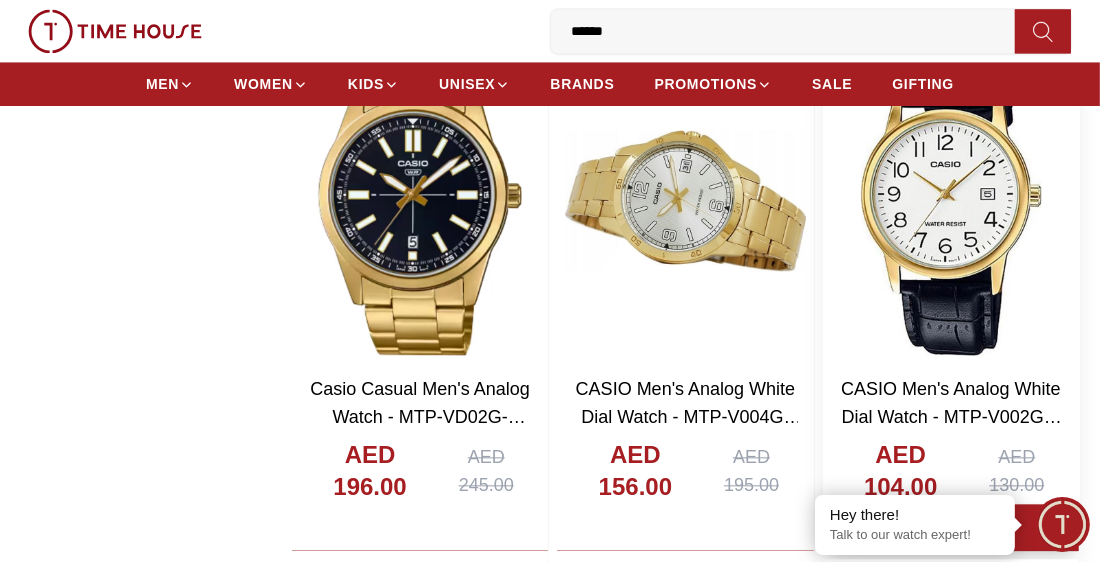 click at bounding box center (951, 200) 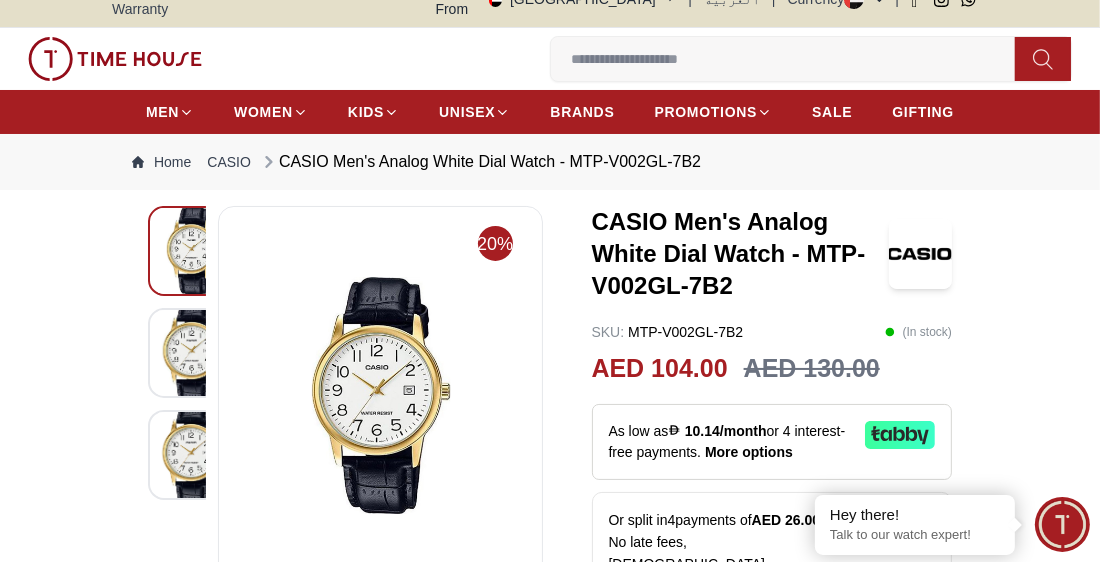 scroll, scrollTop: 0, scrollLeft: 0, axis: both 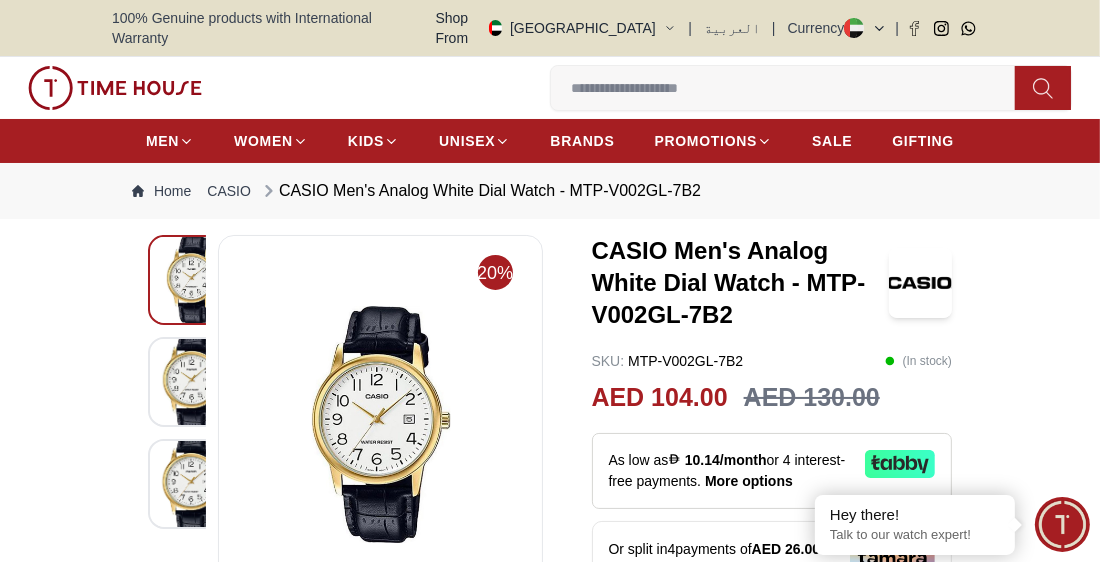 click at bounding box center [193, 382] 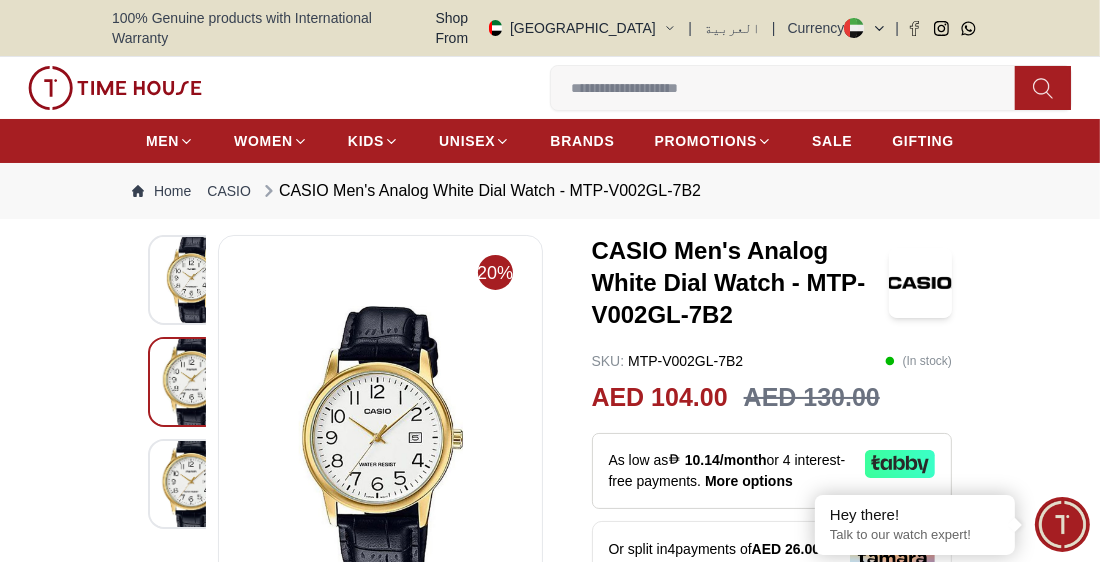 click at bounding box center [193, 484] 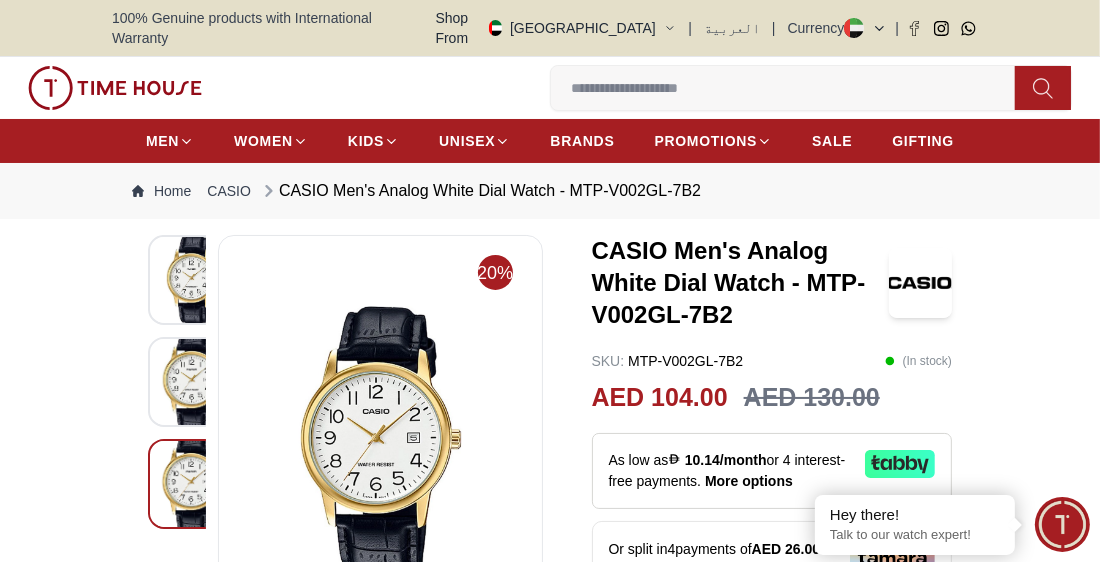 click at bounding box center [193, 484] 